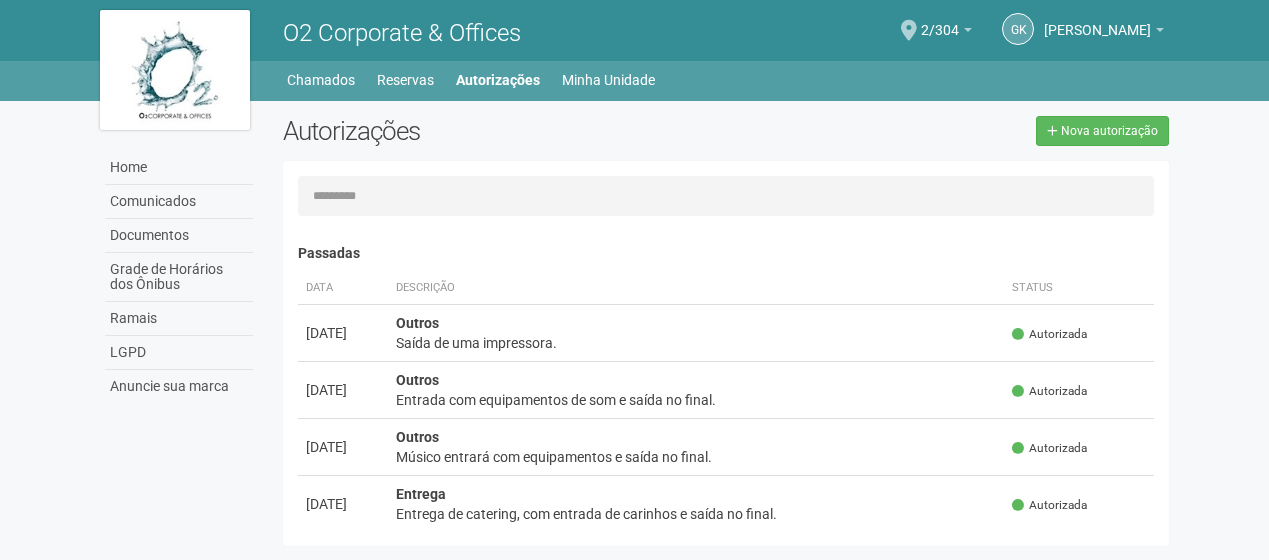 scroll, scrollTop: 0, scrollLeft: 0, axis: both 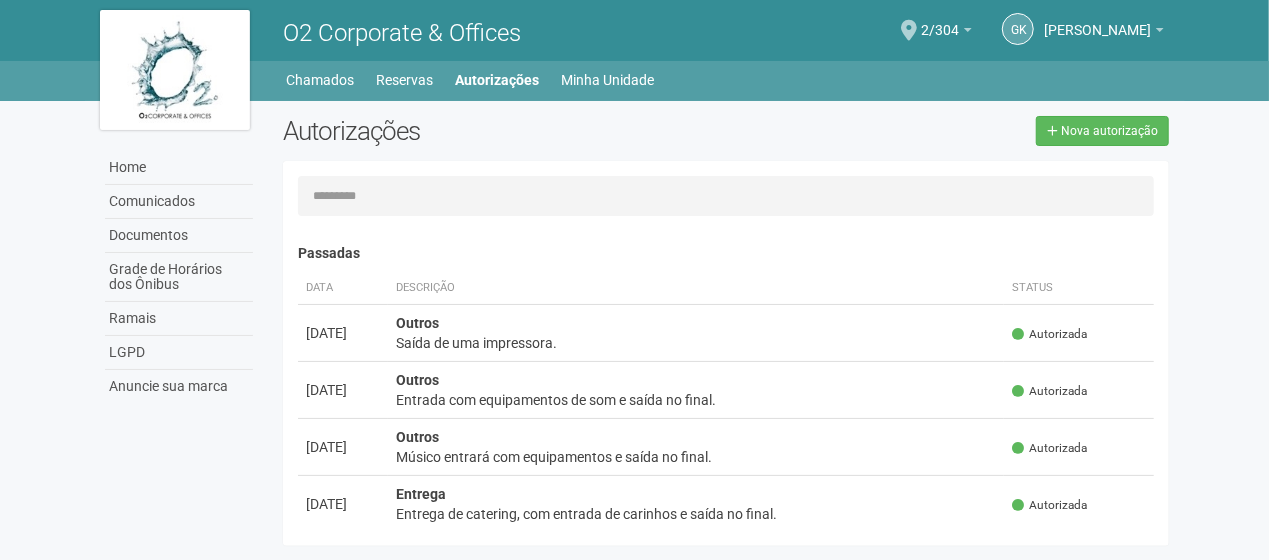 click on "Home
Comunicados
Documentos
Grade de Horários dos Ônibus
Ramais
LGPD
Anuncie sua marca
Autorizações
Nova autorização
[GEOGRAPHIC_DATA]...
Nenhuma autorização foi solicitada
Passadas" at bounding box center (635, 328) 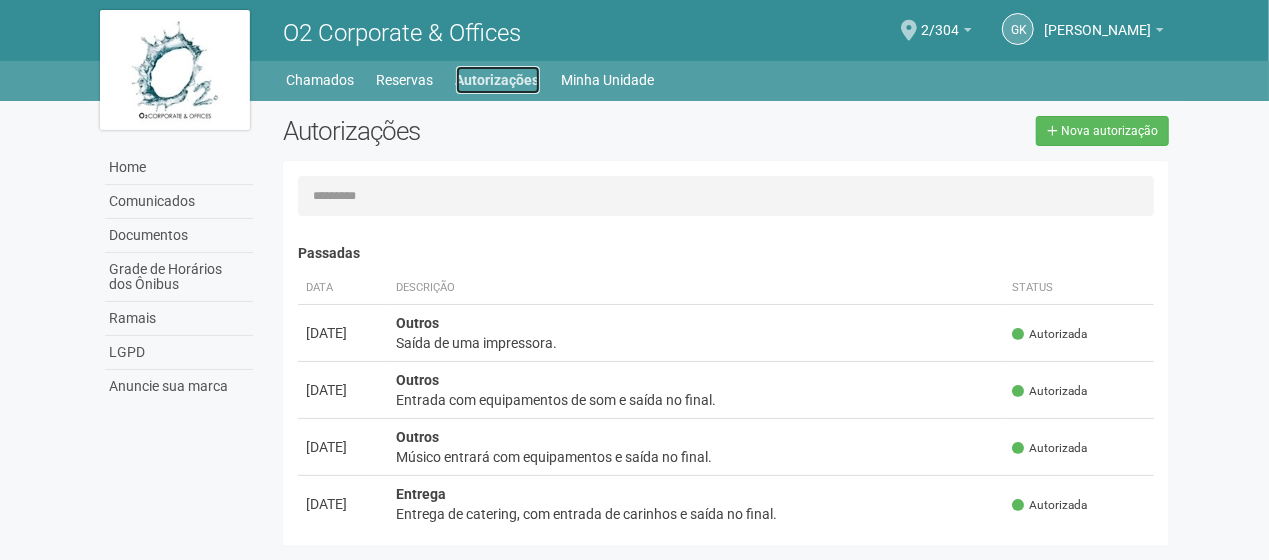 click on "Autorizações" at bounding box center (498, 80) 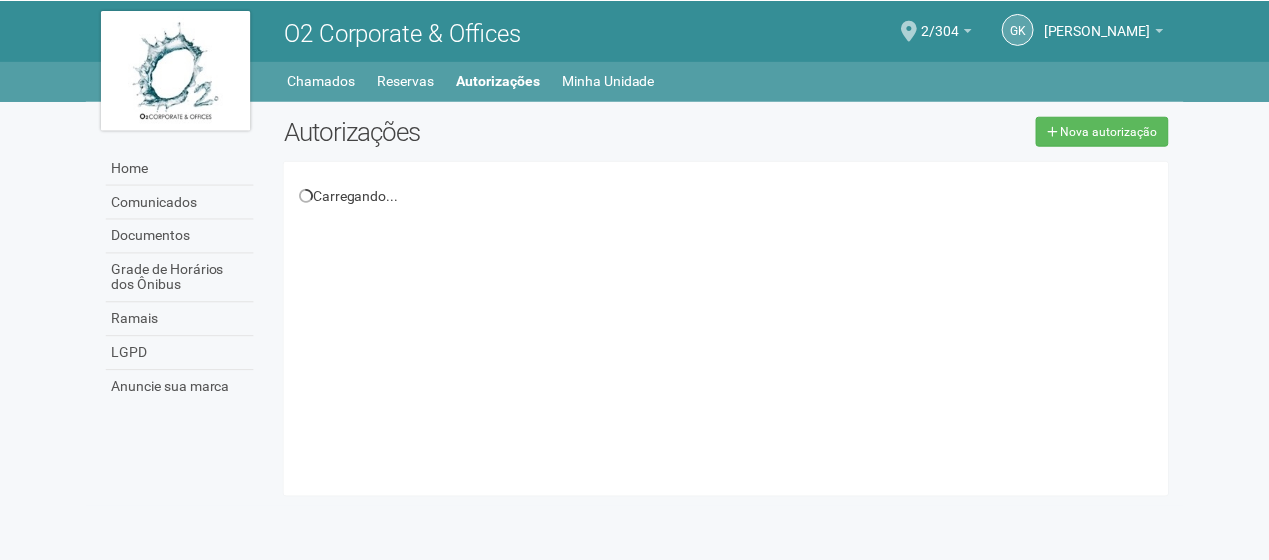 scroll, scrollTop: 0, scrollLeft: 0, axis: both 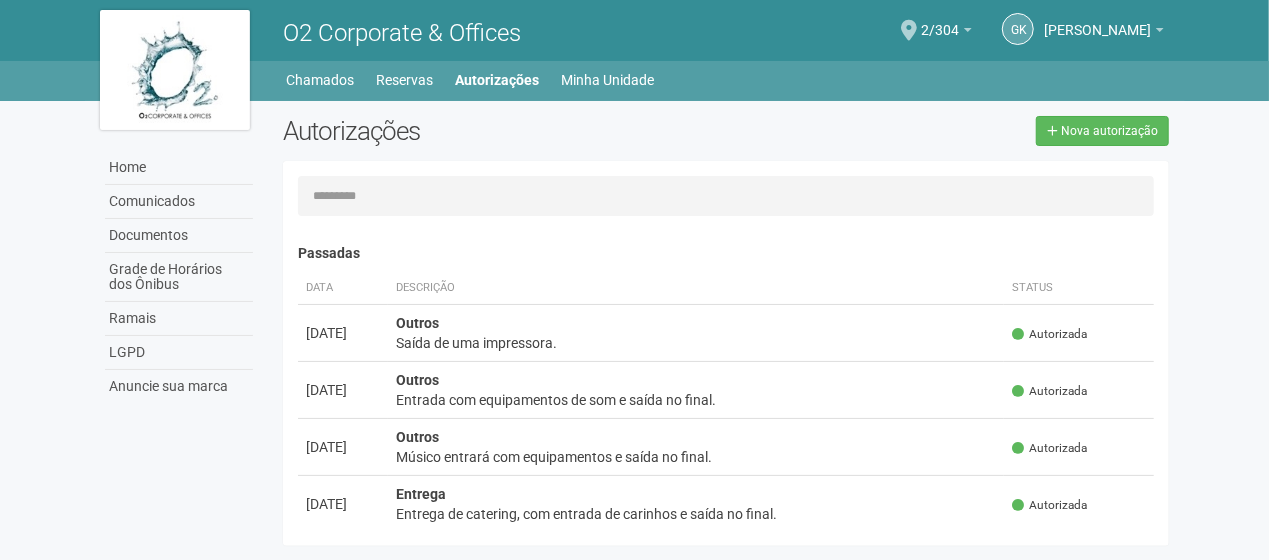 click on "Home
Comunicados
Documentos
Grade de Horários dos Ônibus
Ramais
LGPD
Anuncie sua marca
Autorizações
Nova autorização
[GEOGRAPHIC_DATA]...
Nenhuma autorização foi solicitada
Passadas" at bounding box center (635, 328) 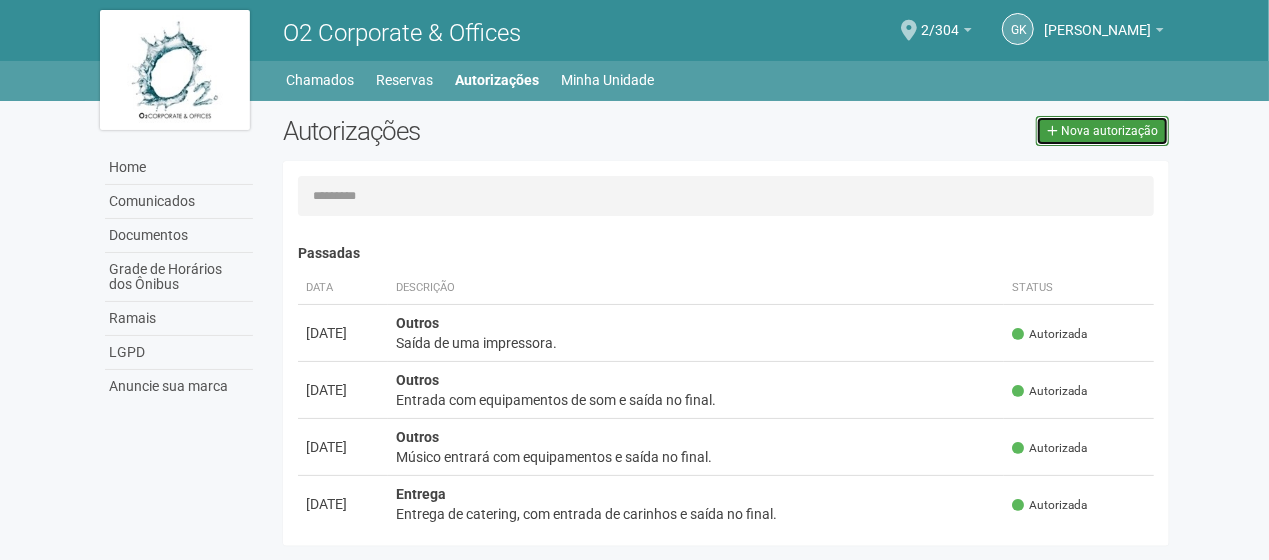 drag, startPoint x: 1058, startPoint y: 126, endPoint x: 846, endPoint y: 162, distance: 215.03488 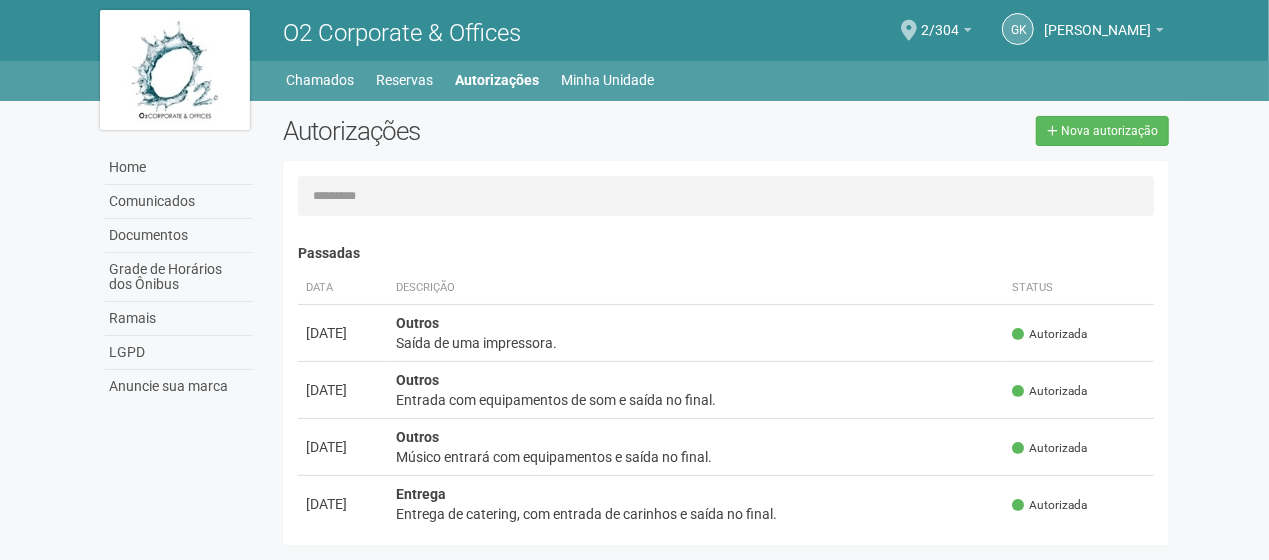 select on "**" 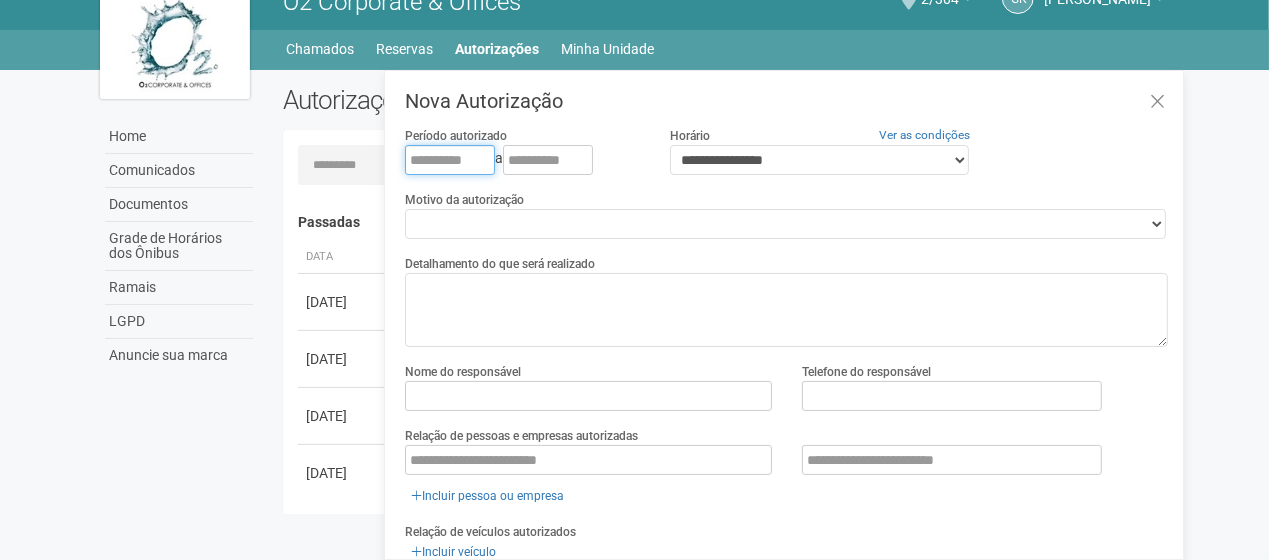 click at bounding box center [450, 160] 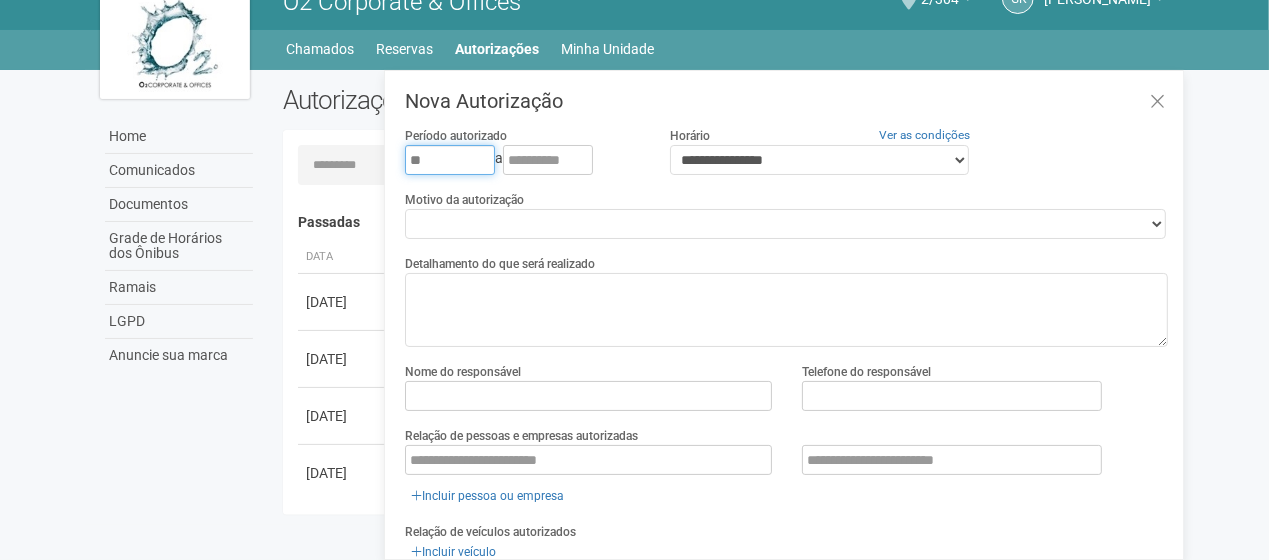 type on "*" 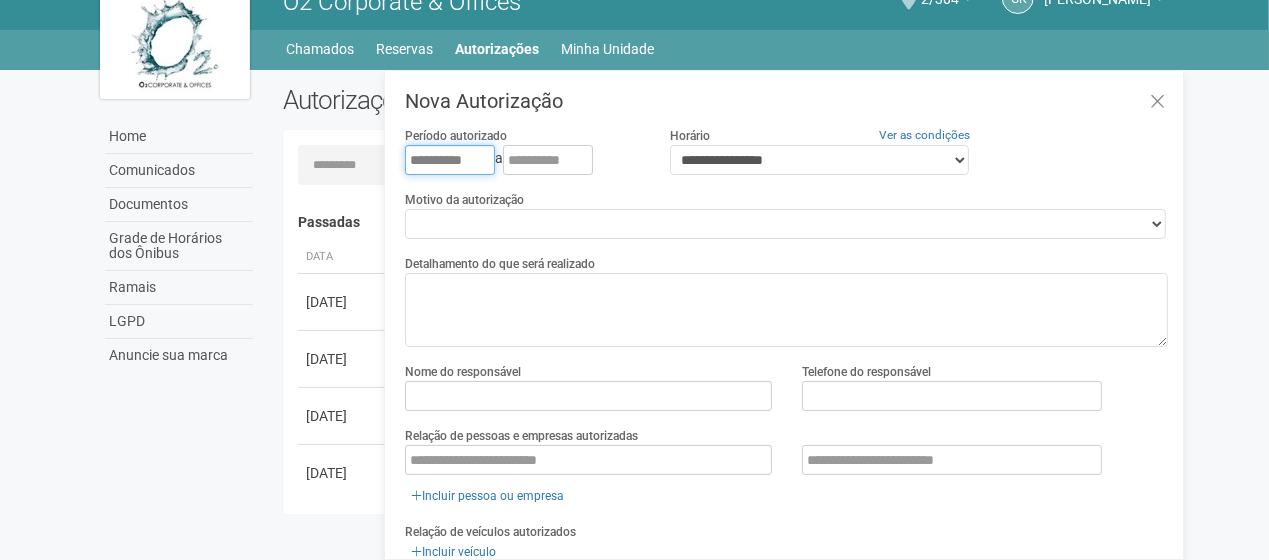 click on "**********" at bounding box center (450, 160) 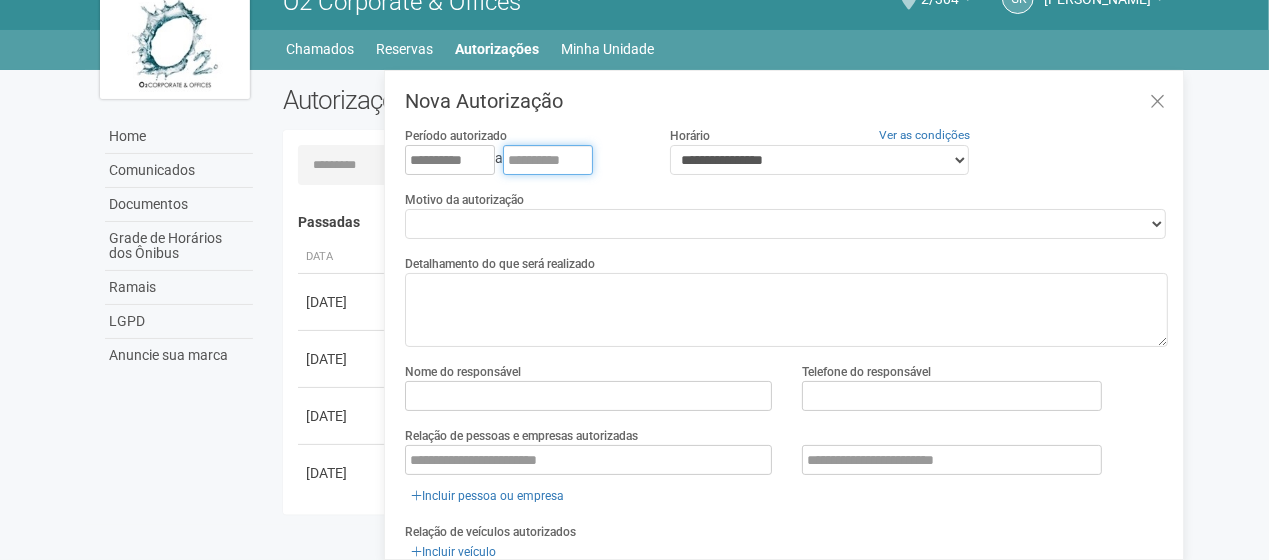click at bounding box center (548, 160) 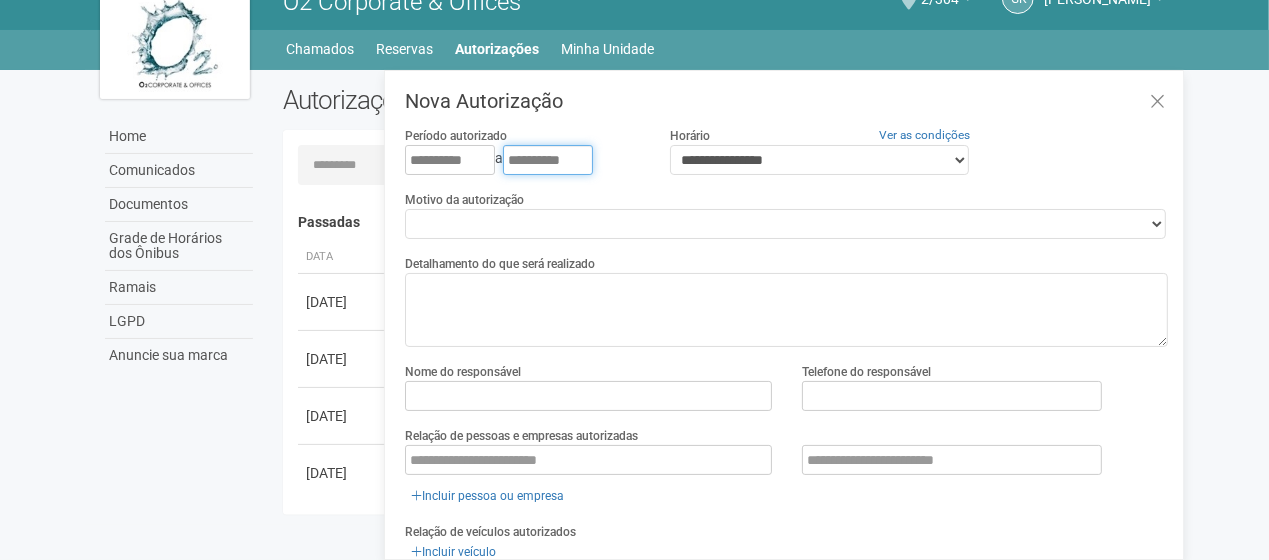 type on "**********" 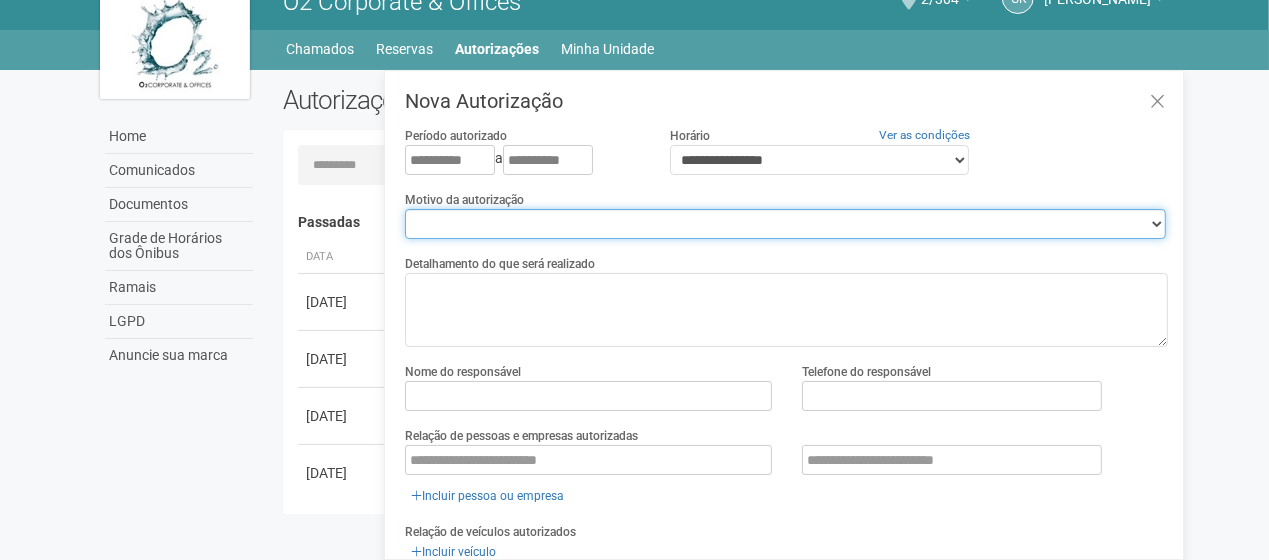 click on "**********" at bounding box center (785, 224) 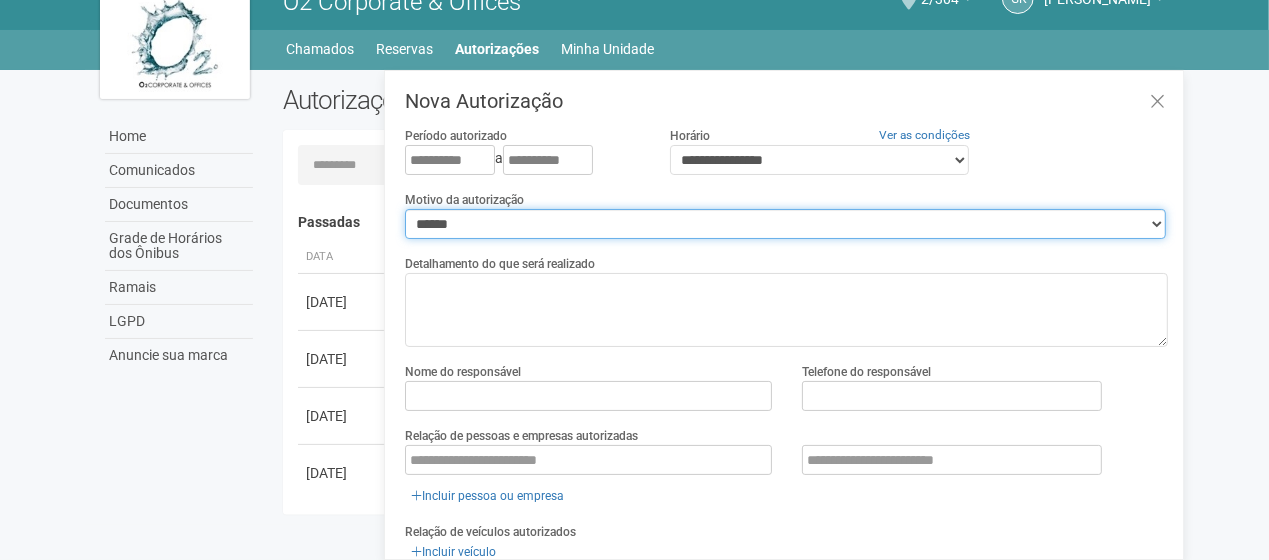 click on "**********" at bounding box center [785, 224] 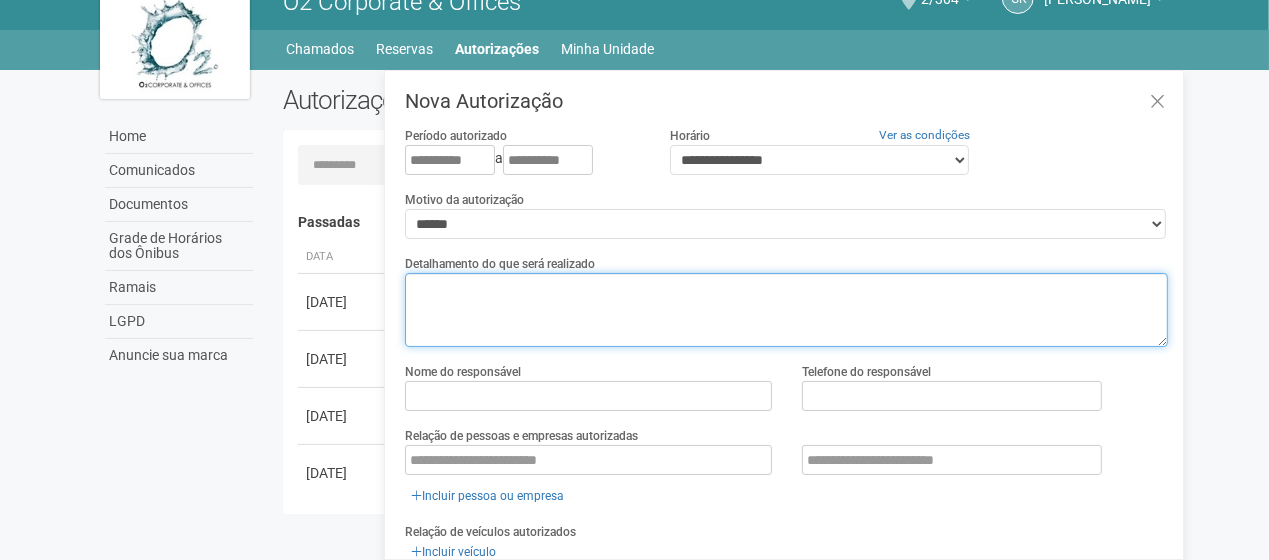 click at bounding box center (786, 310) 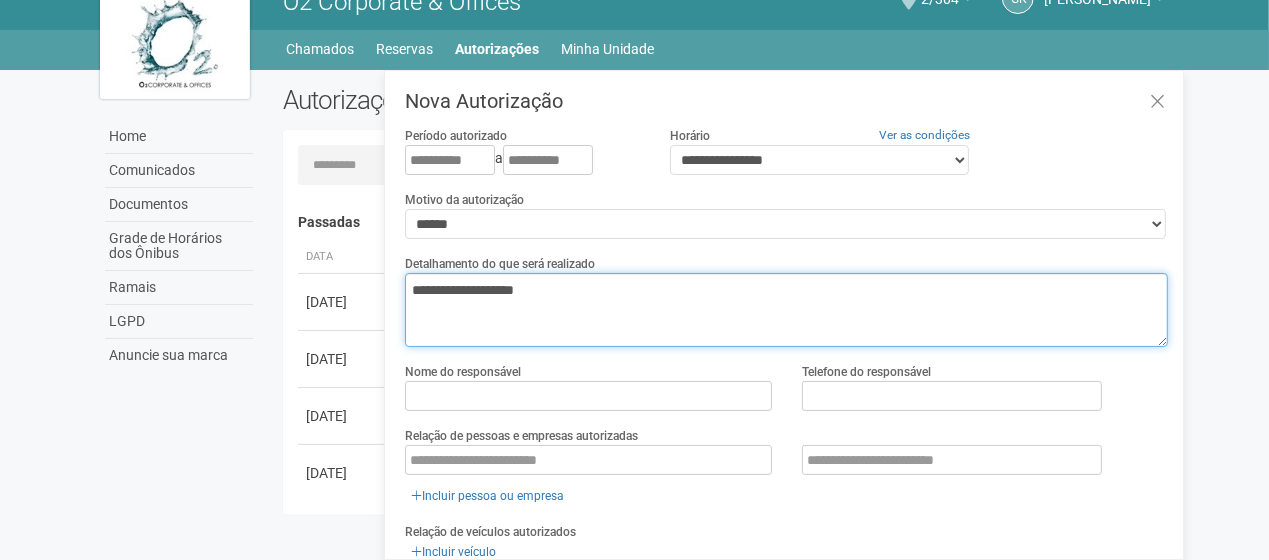 type on "**********" 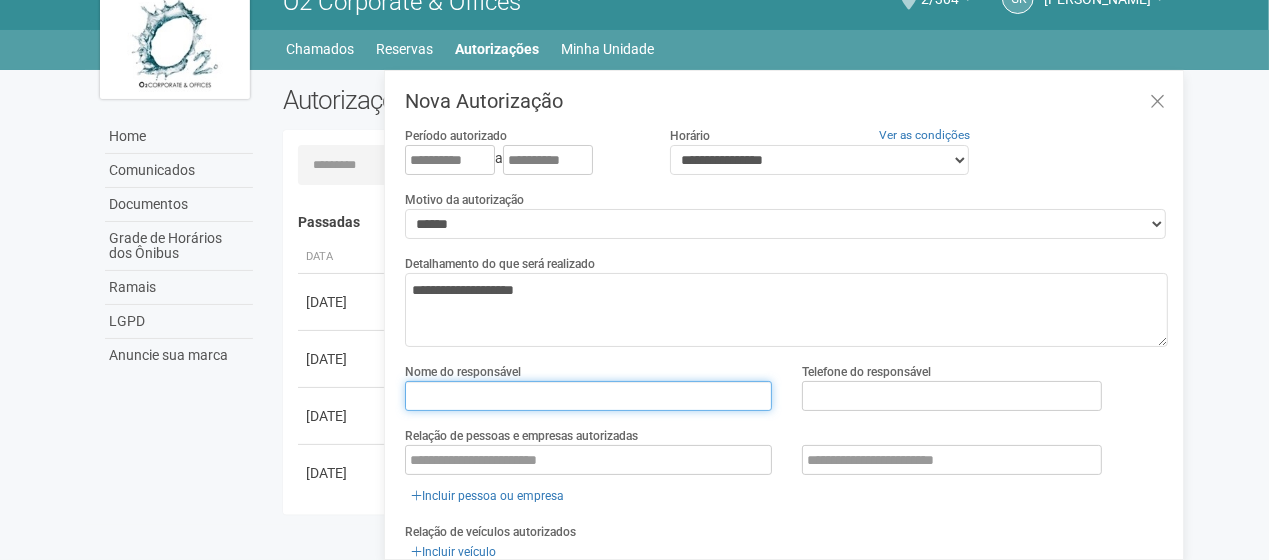 click at bounding box center [588, 396] 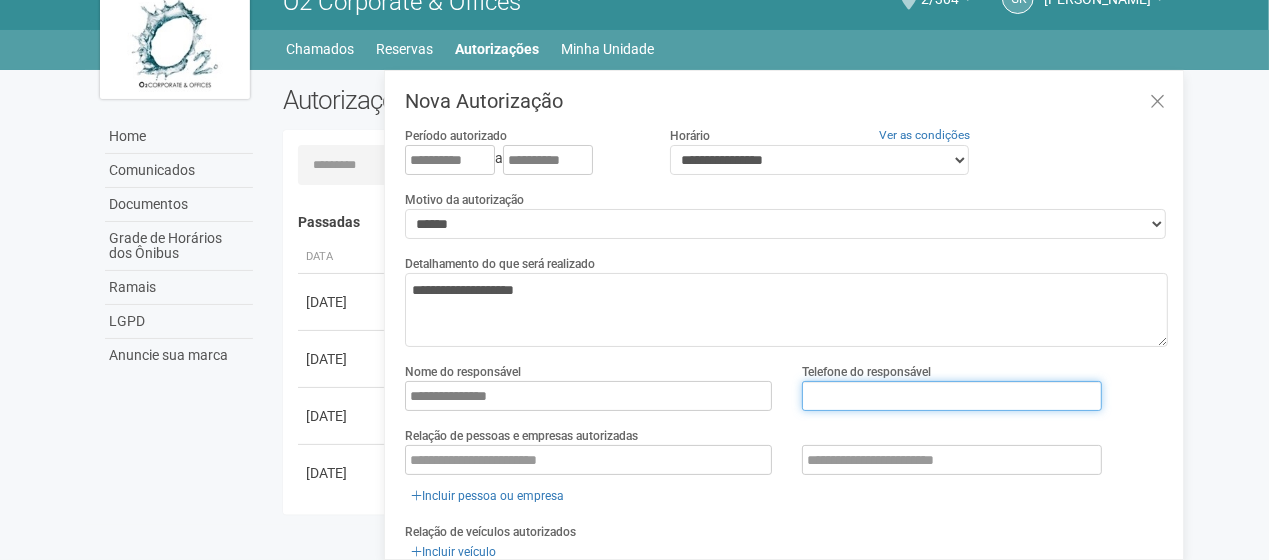 type on "**********" 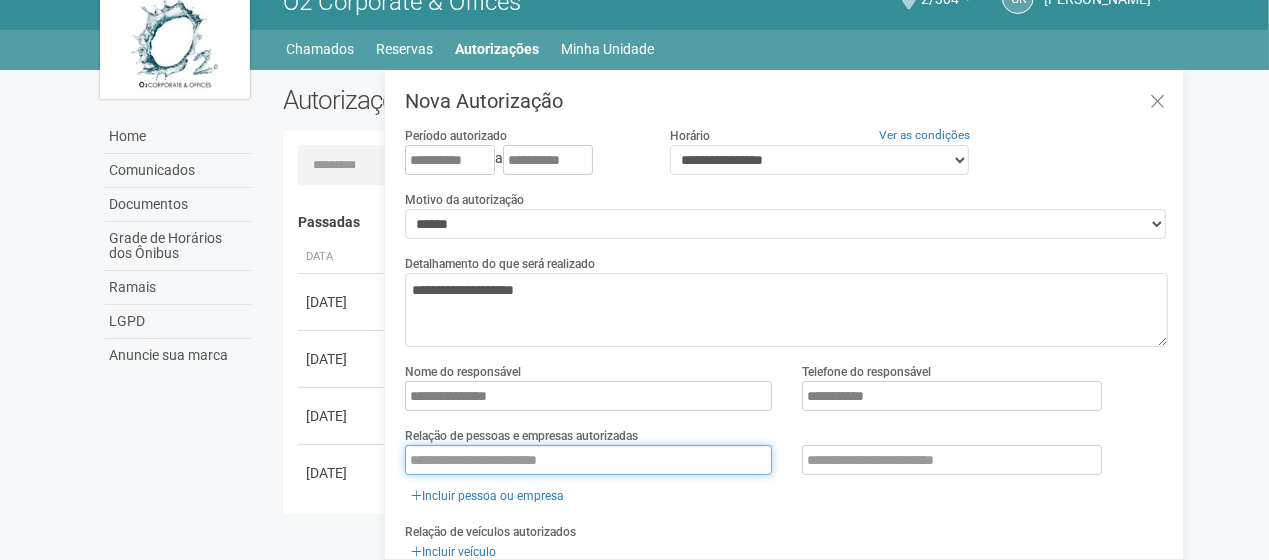 type on "*********" 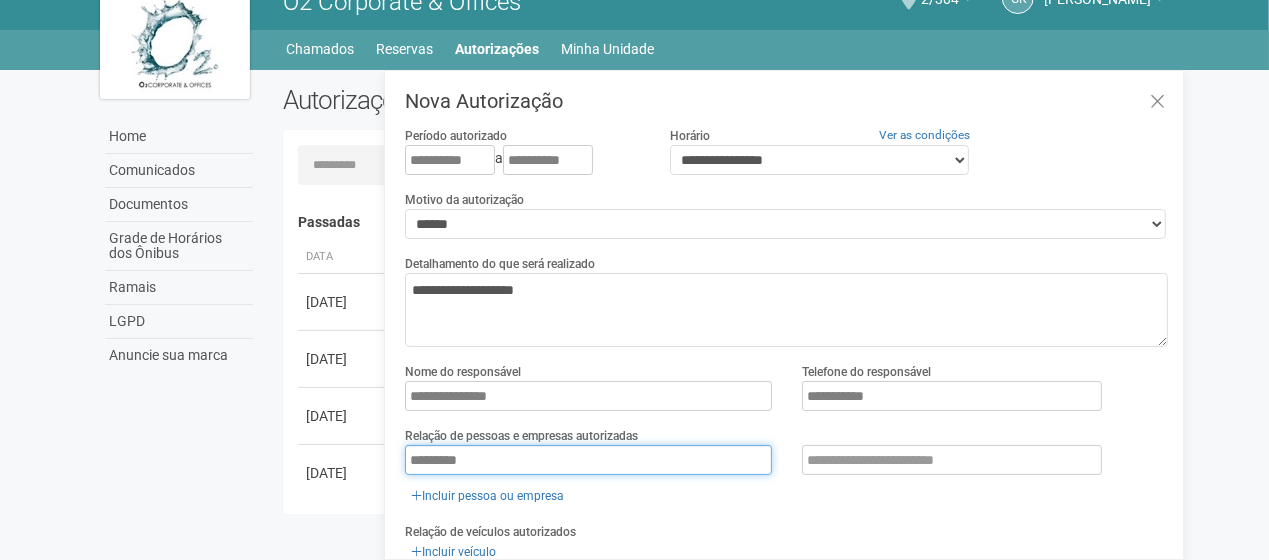 drag, startPoint x: 506, startPoint y: 470, endPoint x: 0, endPoint y: 454, distance: 506.2529 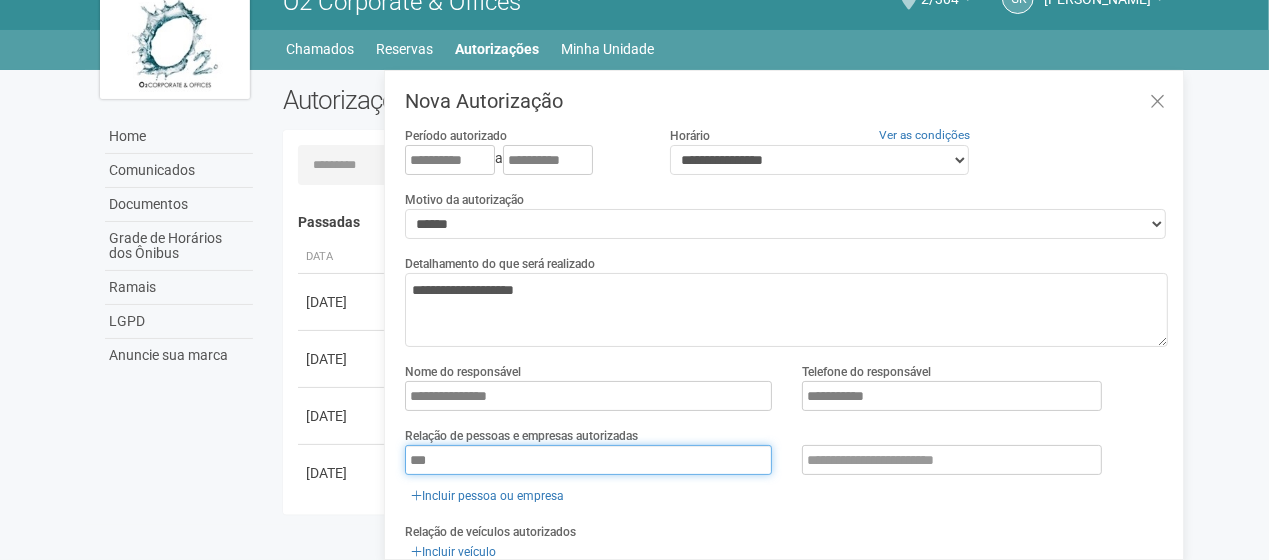 type on "**********" 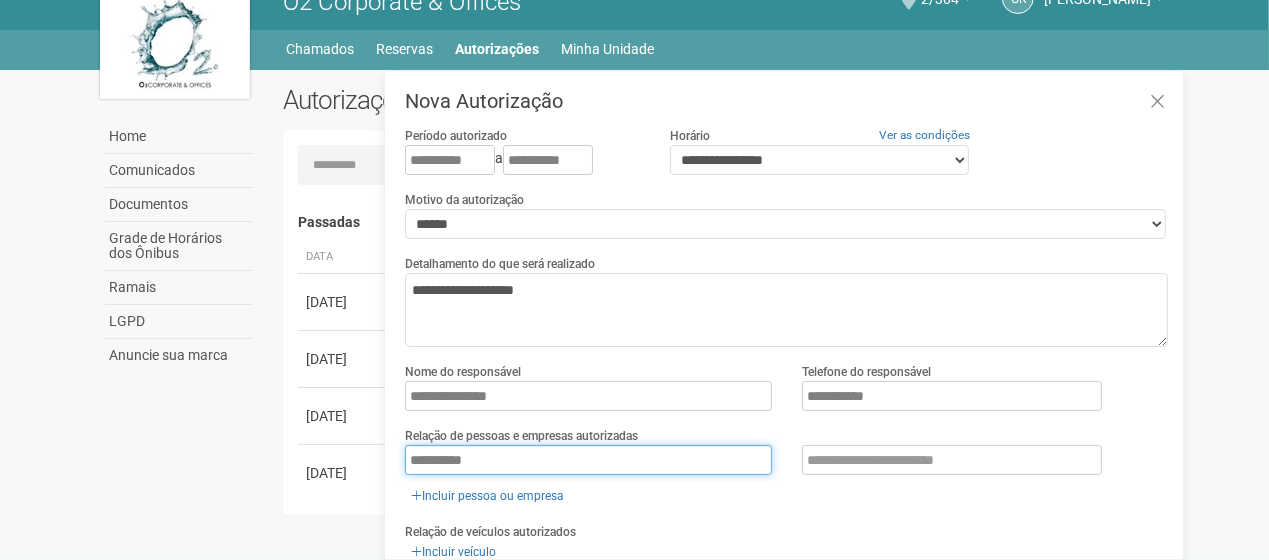 scroll, scrollTop: 200, scrollLeft: 0, axis: vertical 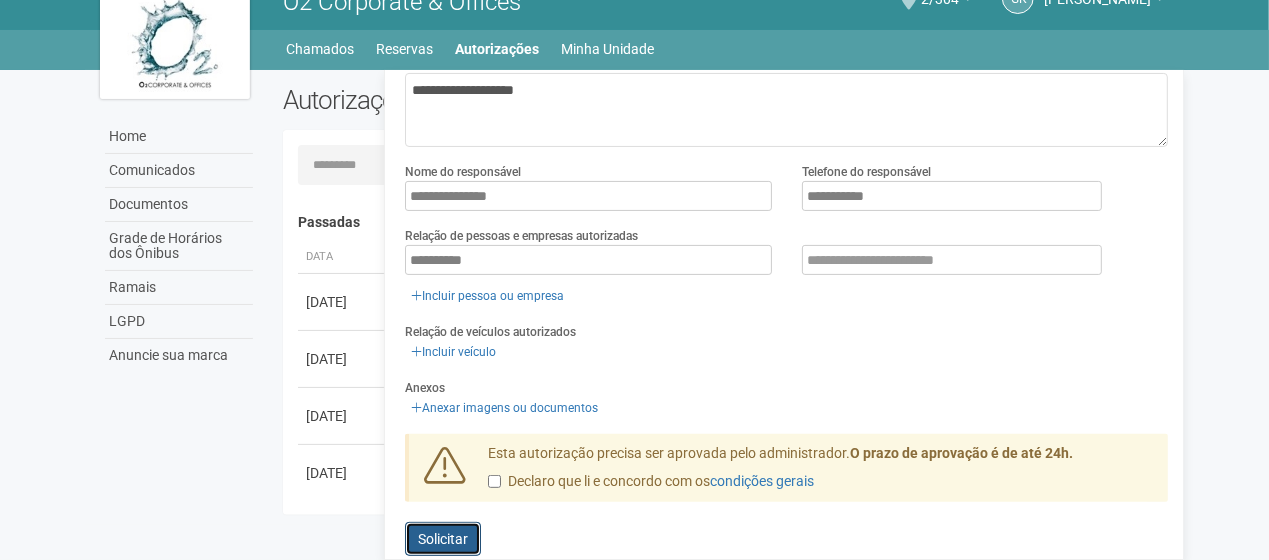 click on "Solicitar" at bounding box center [443, 539] 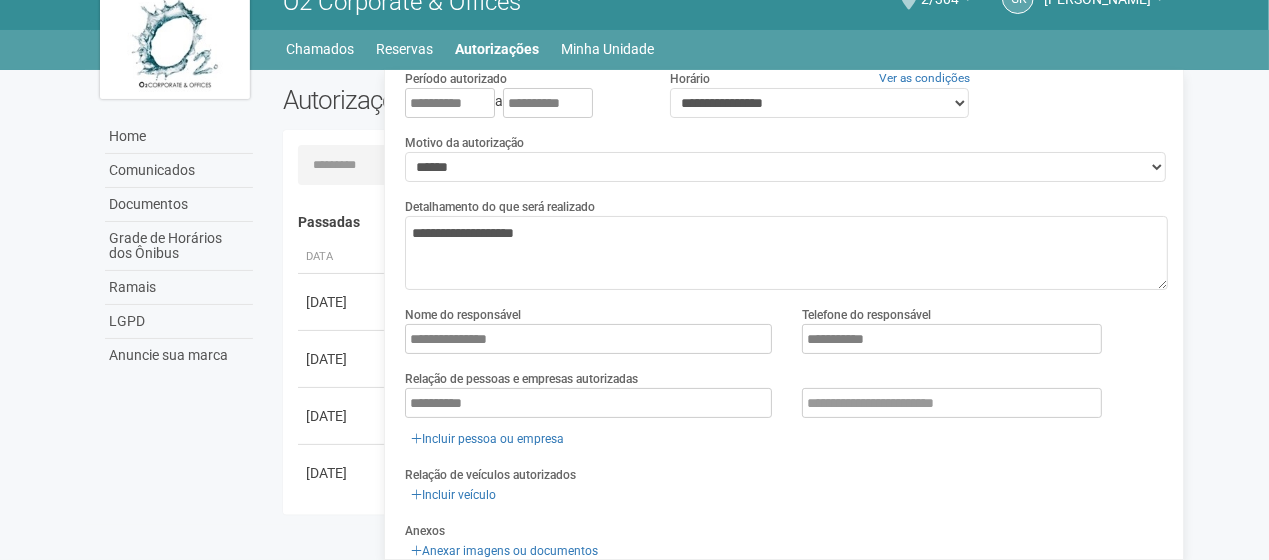 scroll, scrollTop: 0, scrollLeft: 0, axis: both 